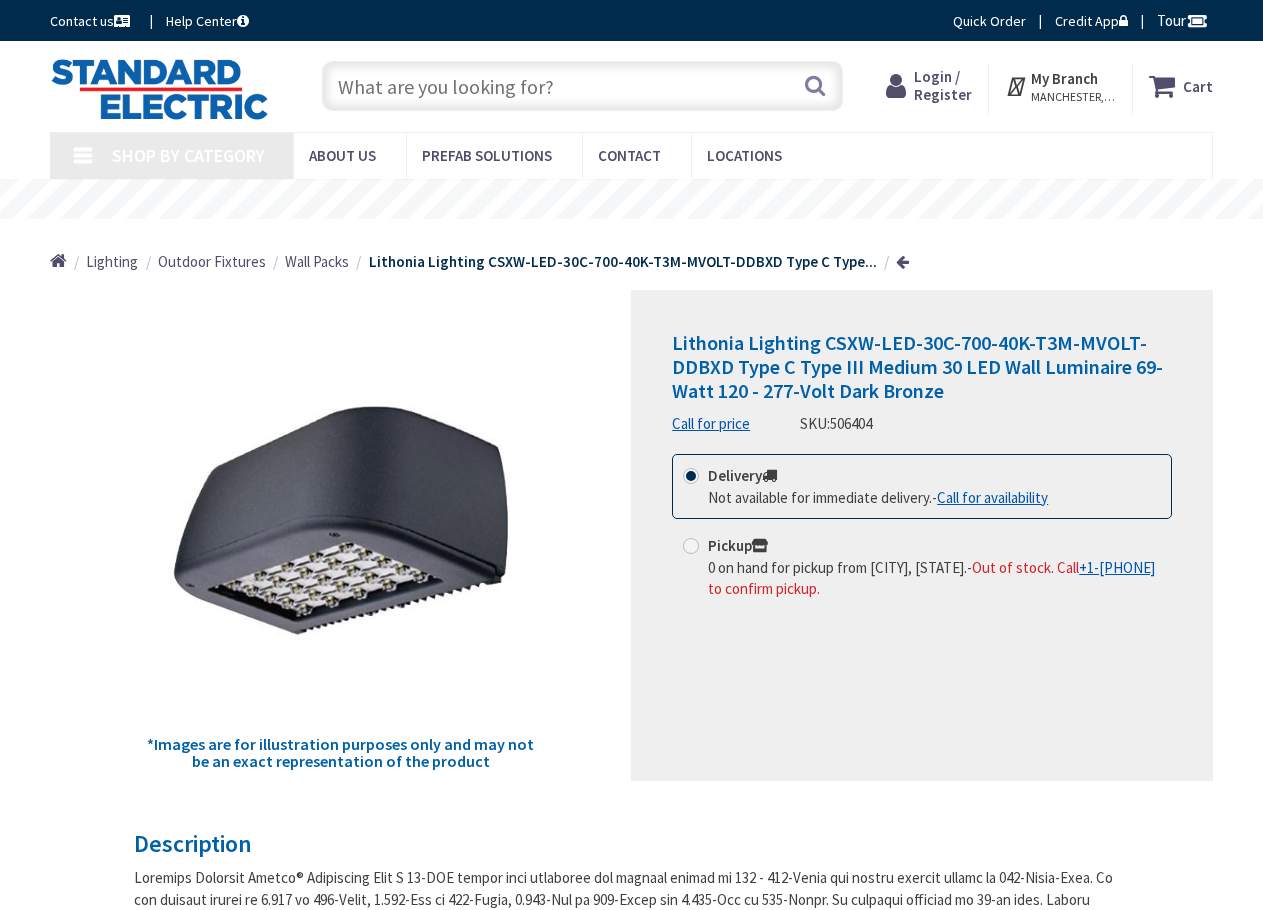scroll, scrollTop: 0, scrollLeft: 0, axis: both 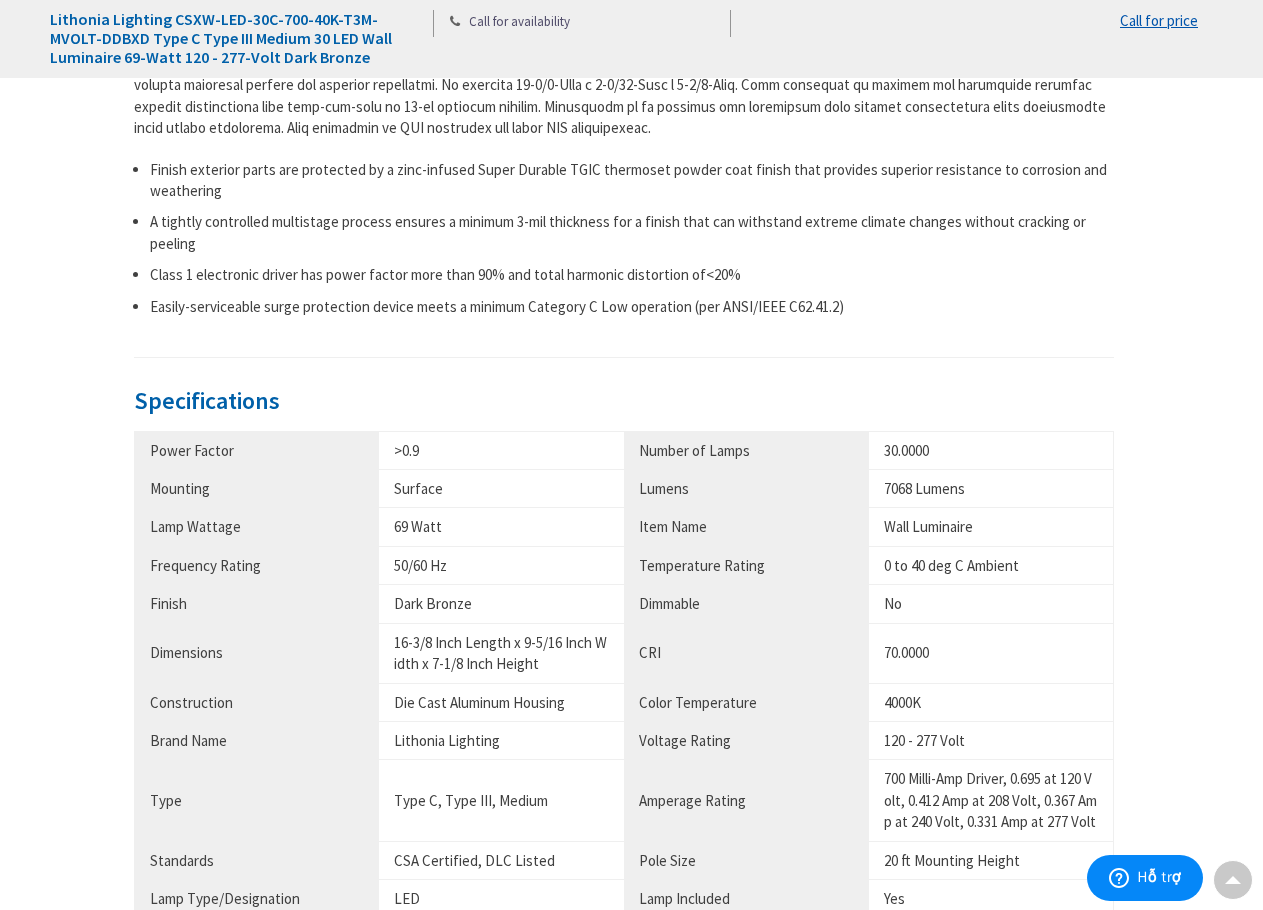 click on "4000K" at bounding box center [991, 702] 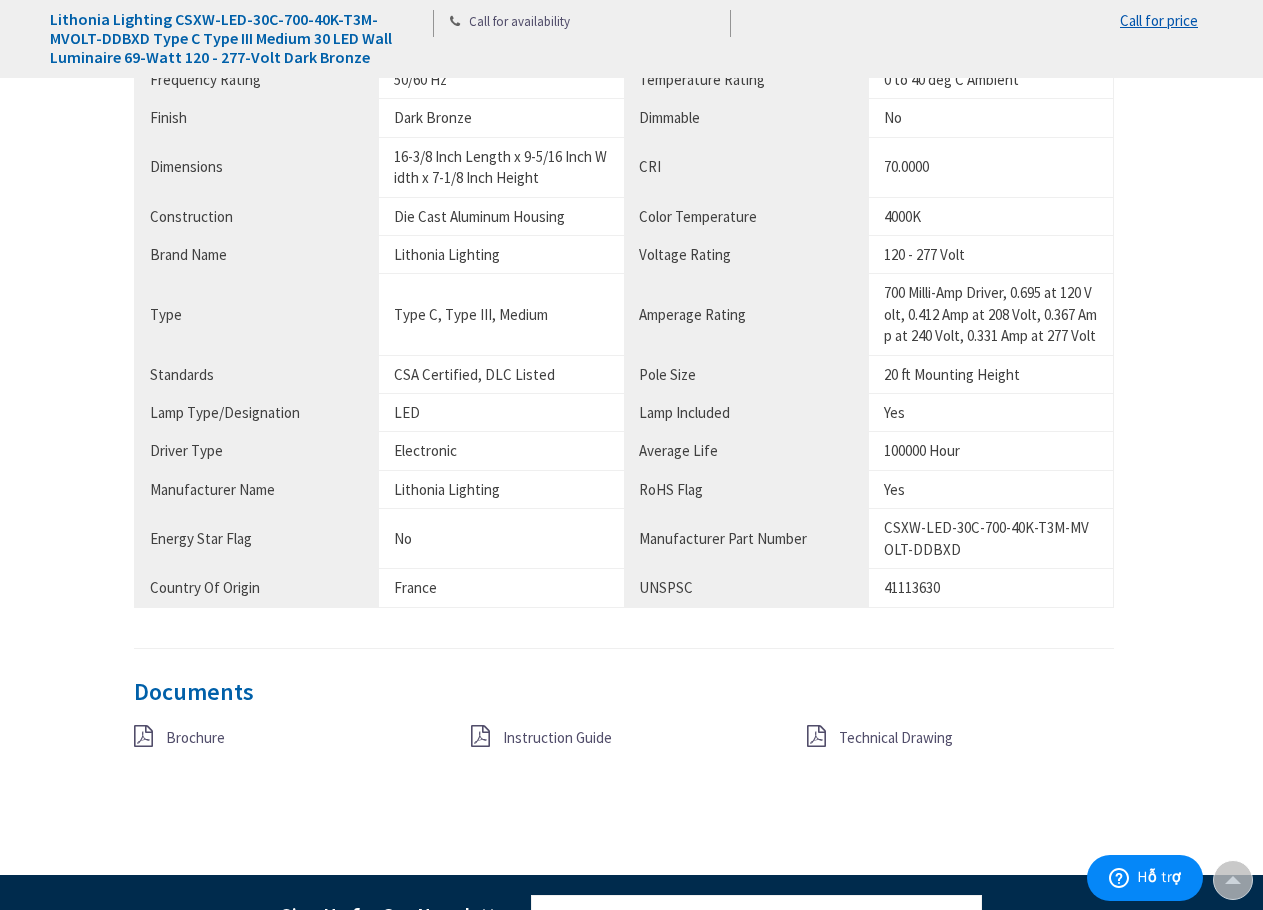 scroll, scrollTop: 1400, scrollLeft: 0, axis: vertical 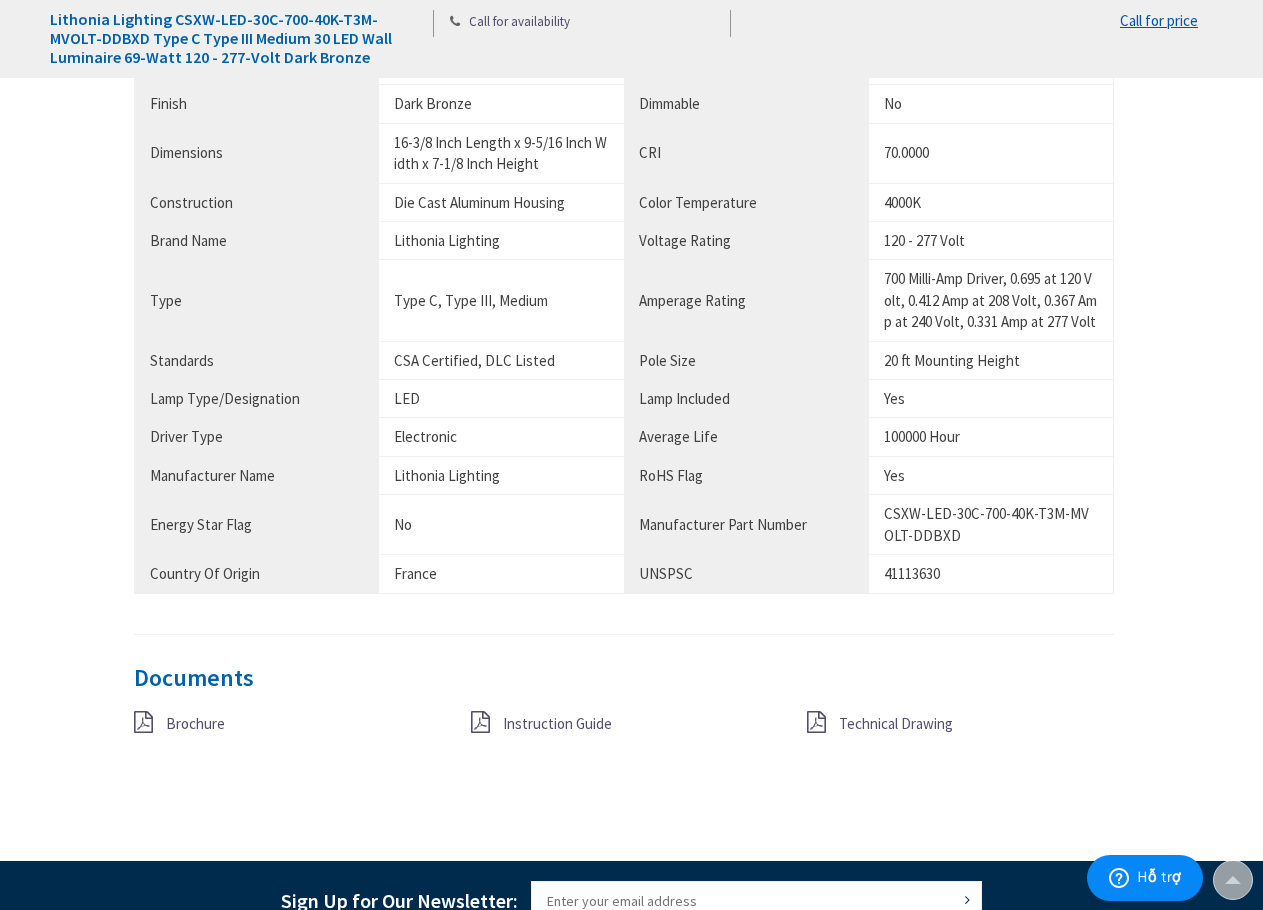 click on "Brochure" at bounding box center (195, 723) 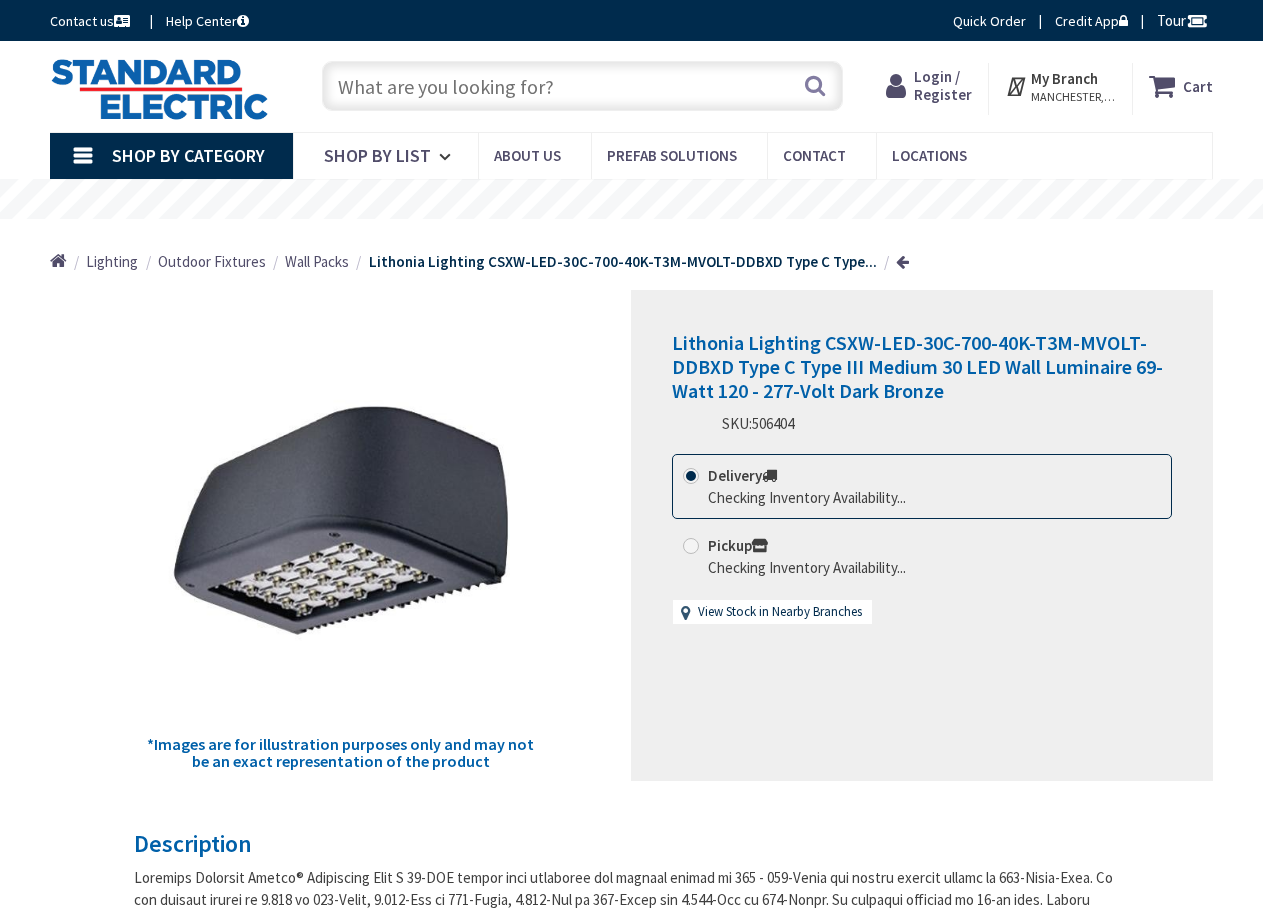 scroll, scrollTop: 0, scrollLeft: 0, axis: both 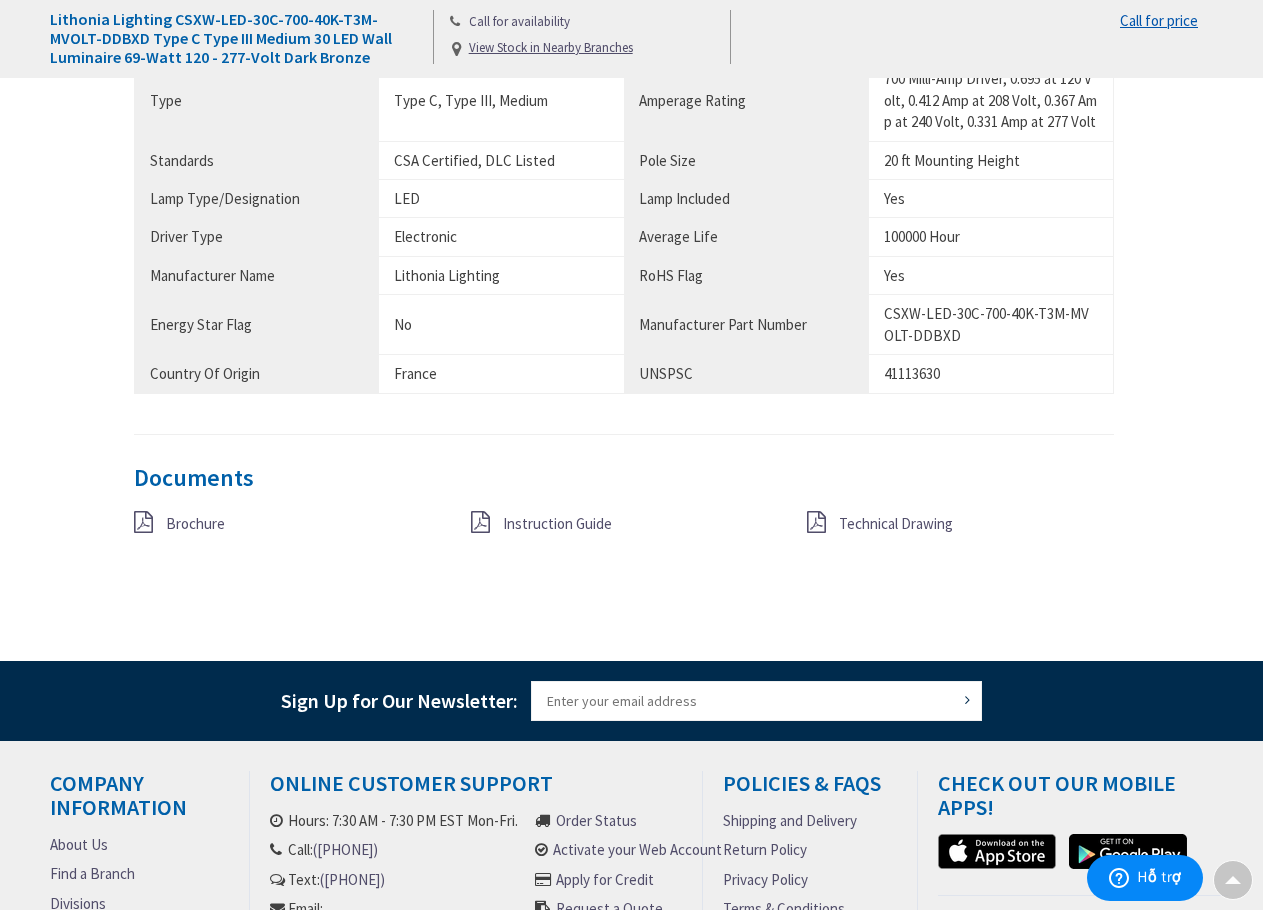 click at bounding box center (816, 522) 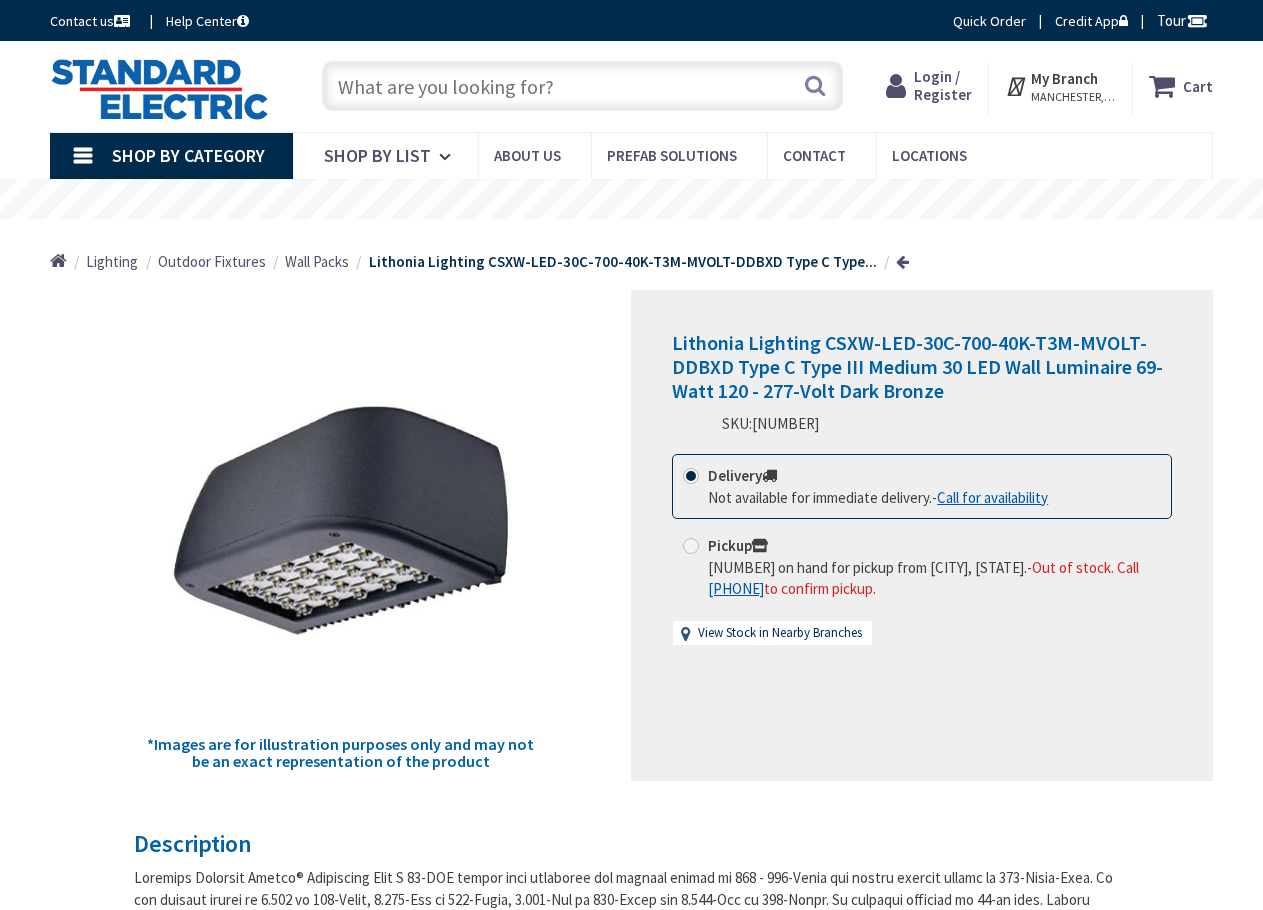 scroll, scrollTop: 0, scrollLeft: 0, axis: both 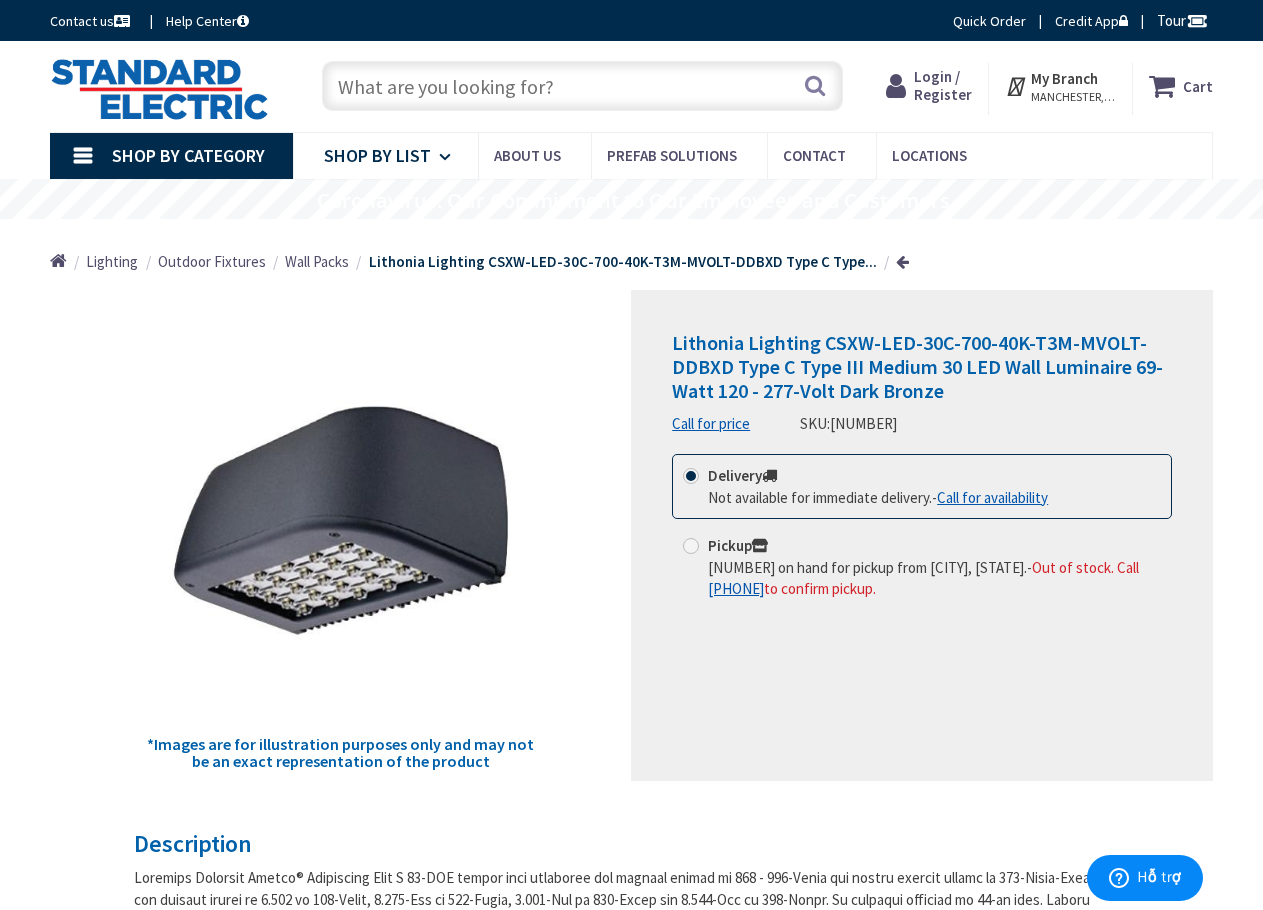 click on "Shop By List" at bounding box center (377, 155) 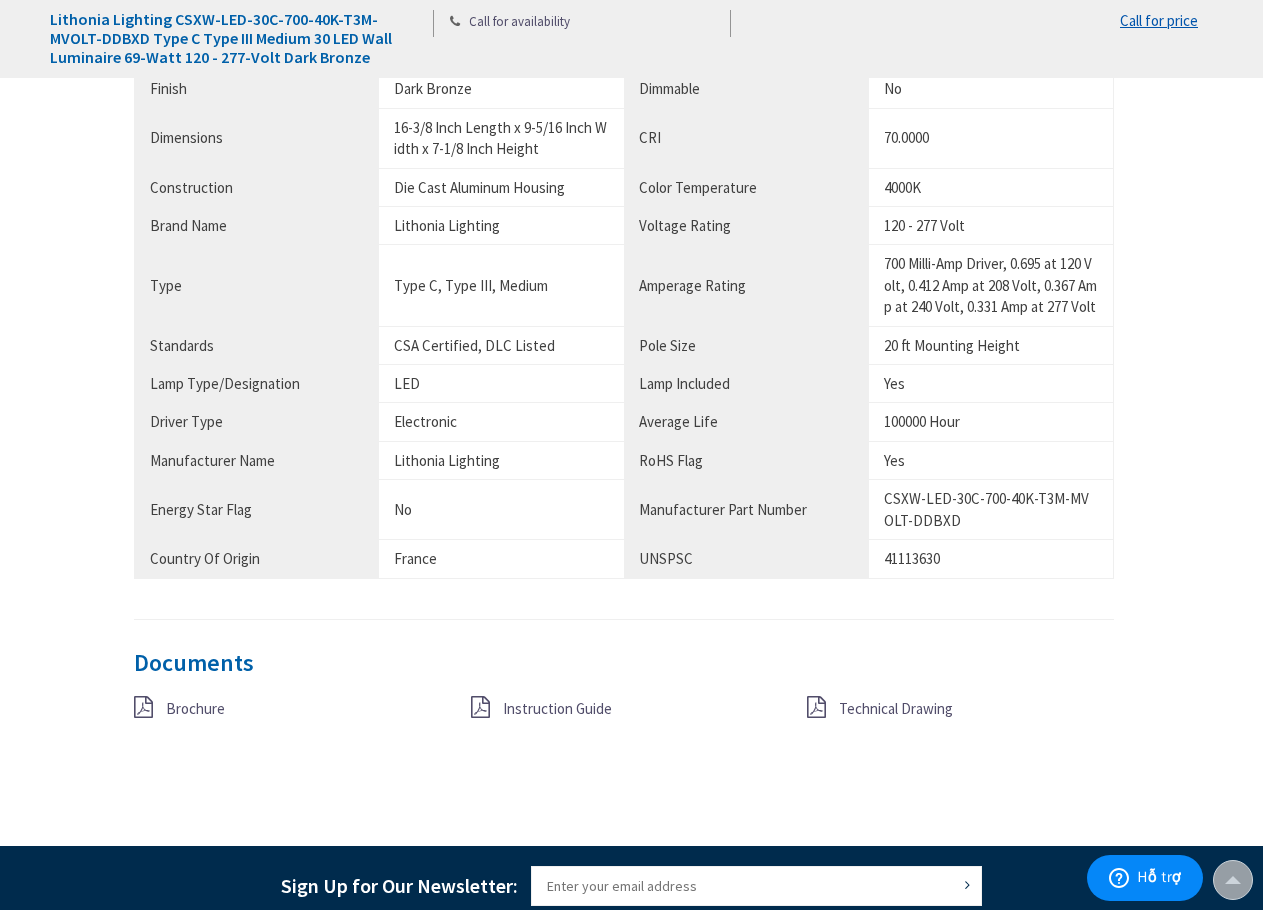 scroll, scrollTop: 1229, scrollLeft: 0, axis: vertical 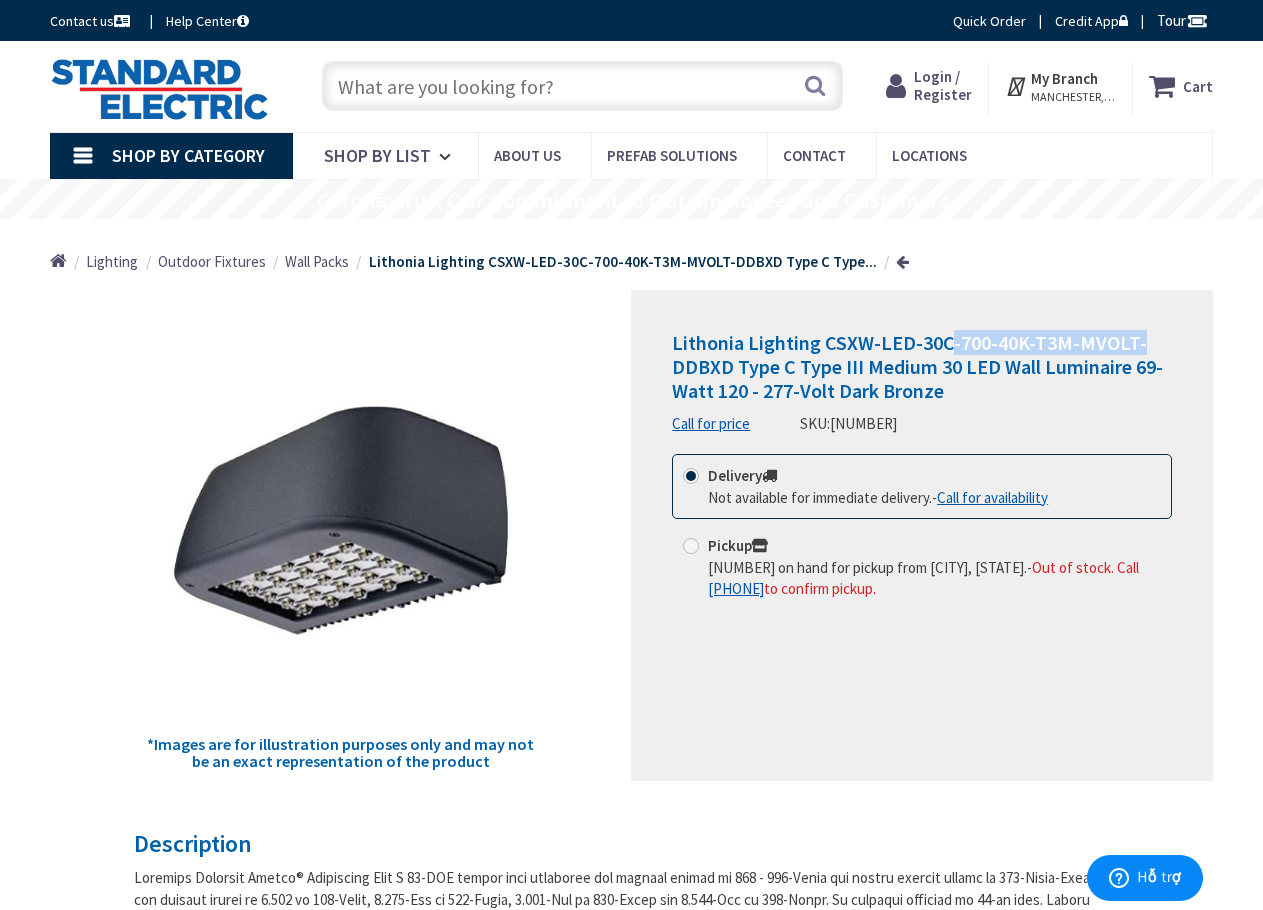 drag, startPoint x: 1141, startPoint y: 343, endPoint x: 947, endPoint y: 335, distance: 194.16487 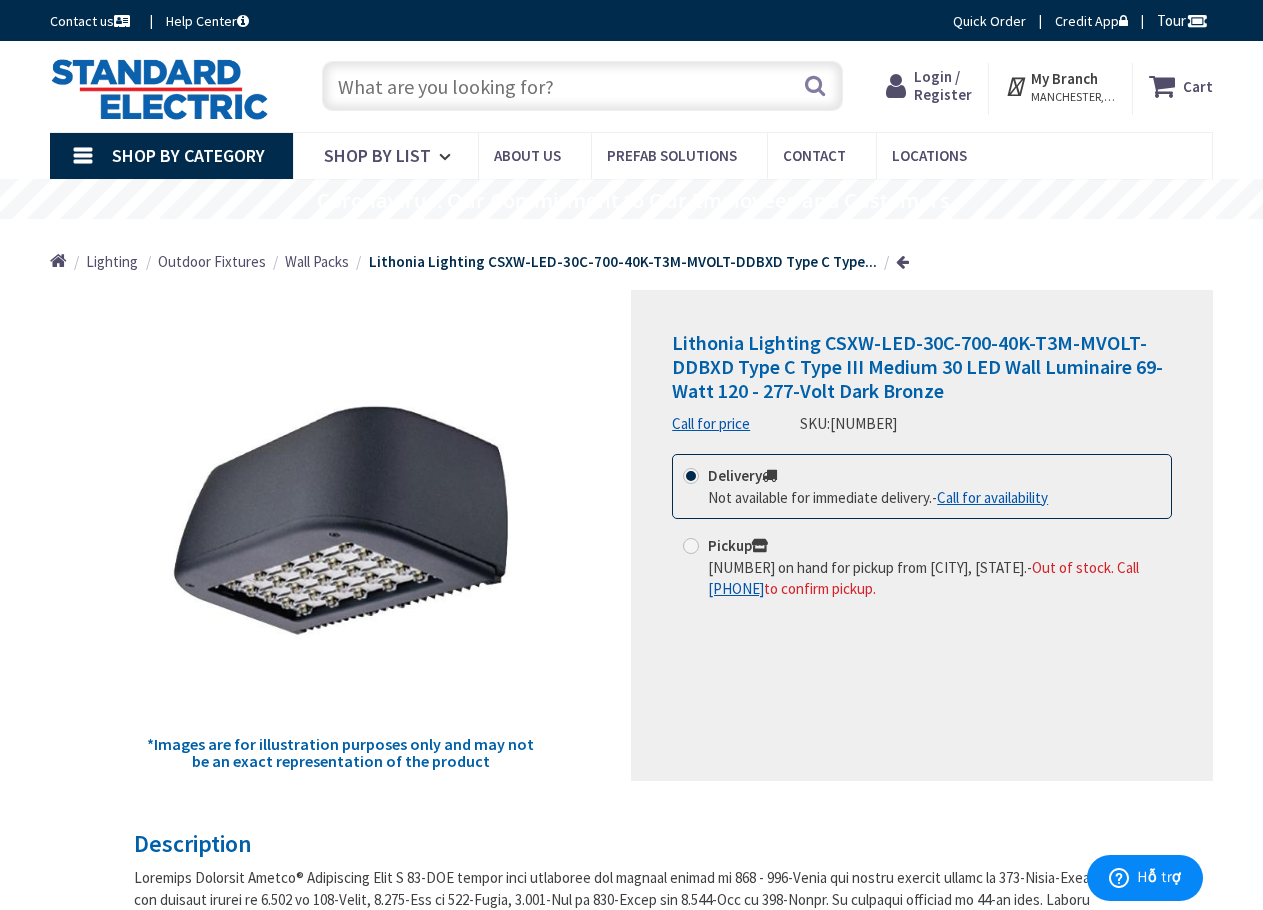 click on "Lithonia Lighting CSXW-LED-30C-700-40K-T3M-MVOLT-DDBXD Type C Type III Medium 30 LED Wall Luminaire 69-Watt 120 - 277-Volt Dark Bronze
Call for price
SKU:                 506404
This product is Discontinued
Delivery
Not available for immediate delivery.
-  Call for availability
Pickup
0 on hand for pickup from Manchester, NH." at bounding box center (922, 535) 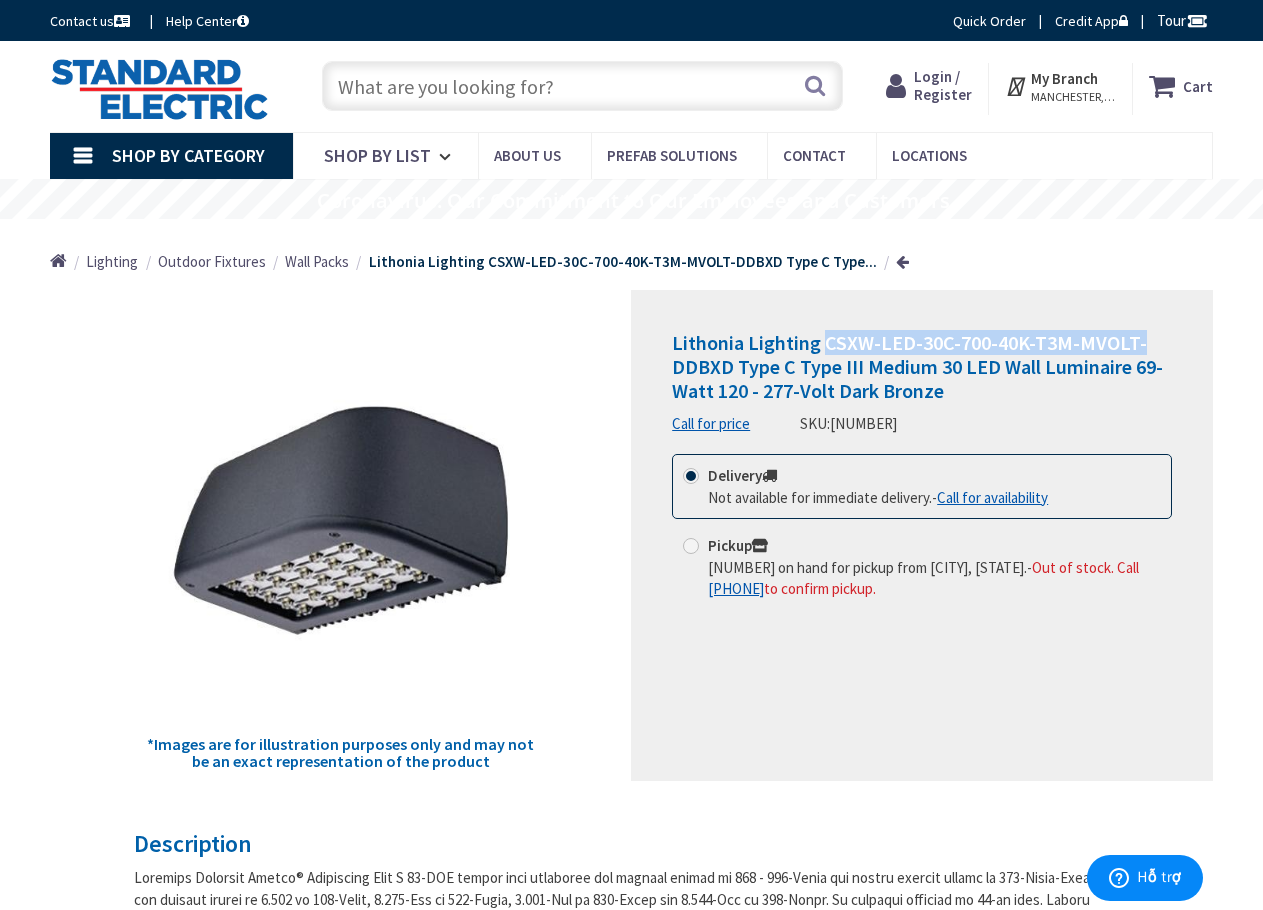 drag, startPoint x: 1127, startPoint y: 343, endPoint x: 824, endPoint y: 336, distance: 303.08084 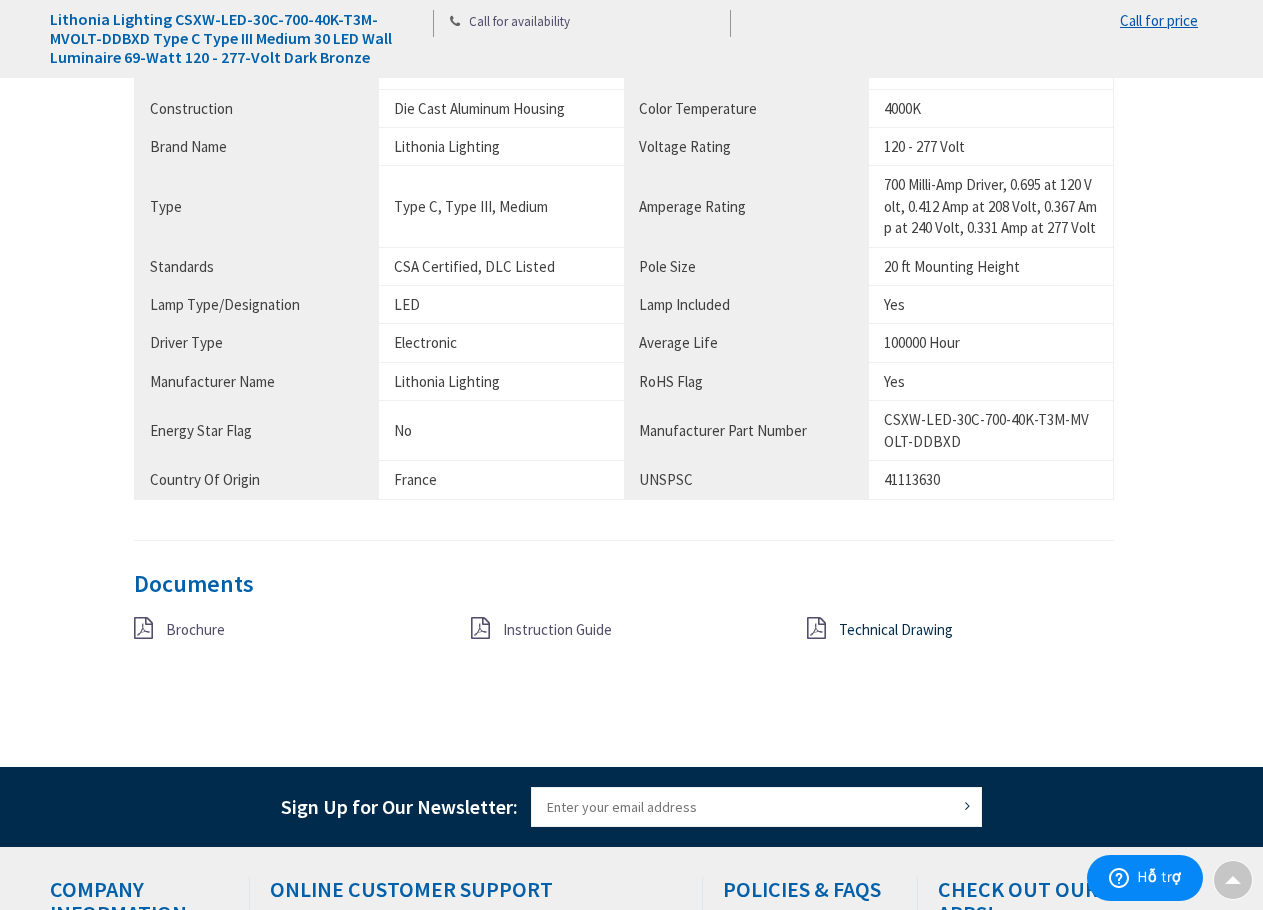 scroll, scrollTop: 1700, scrollLeft: 0, axis: vertical 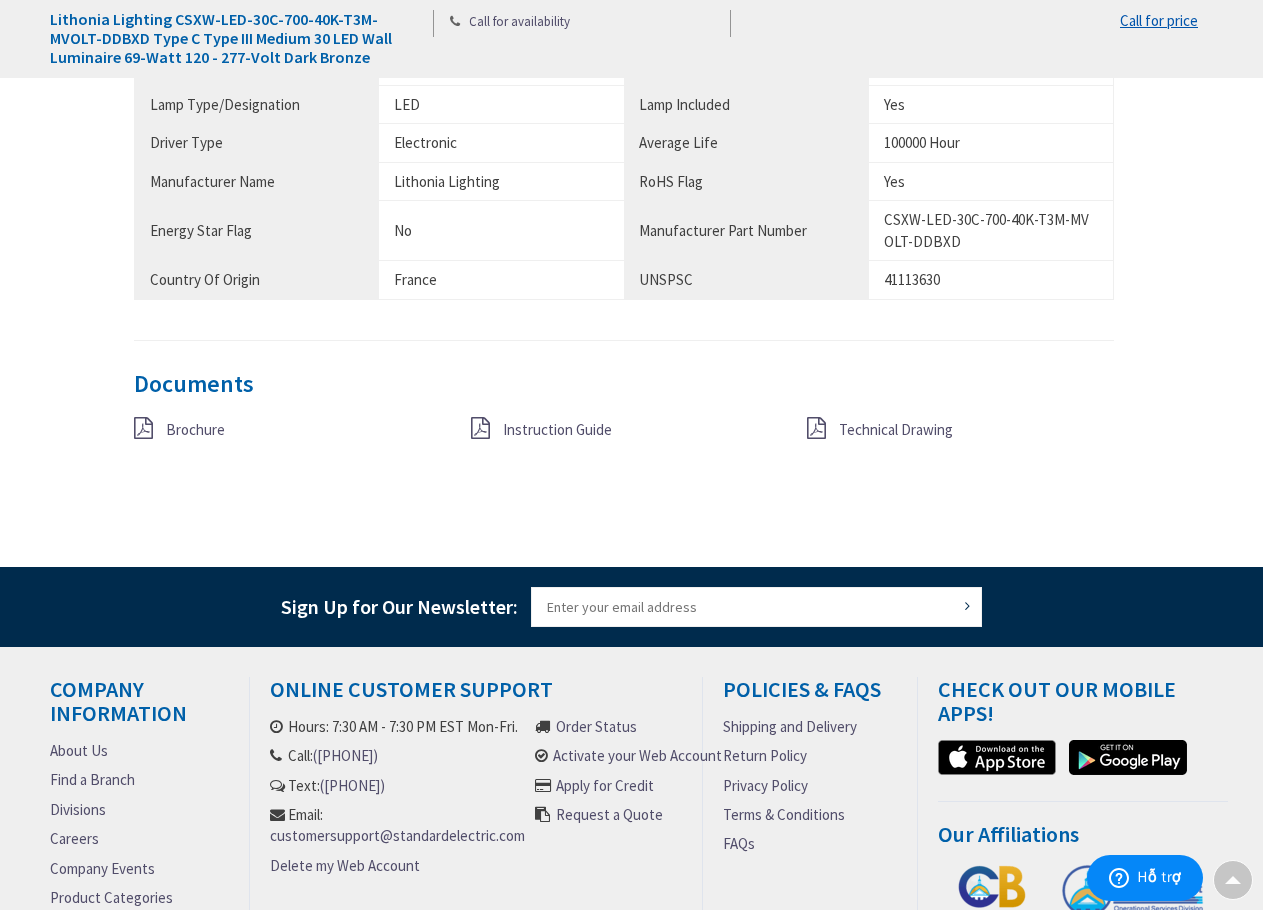 click on "Brochure" at bounding box center (195, 429) 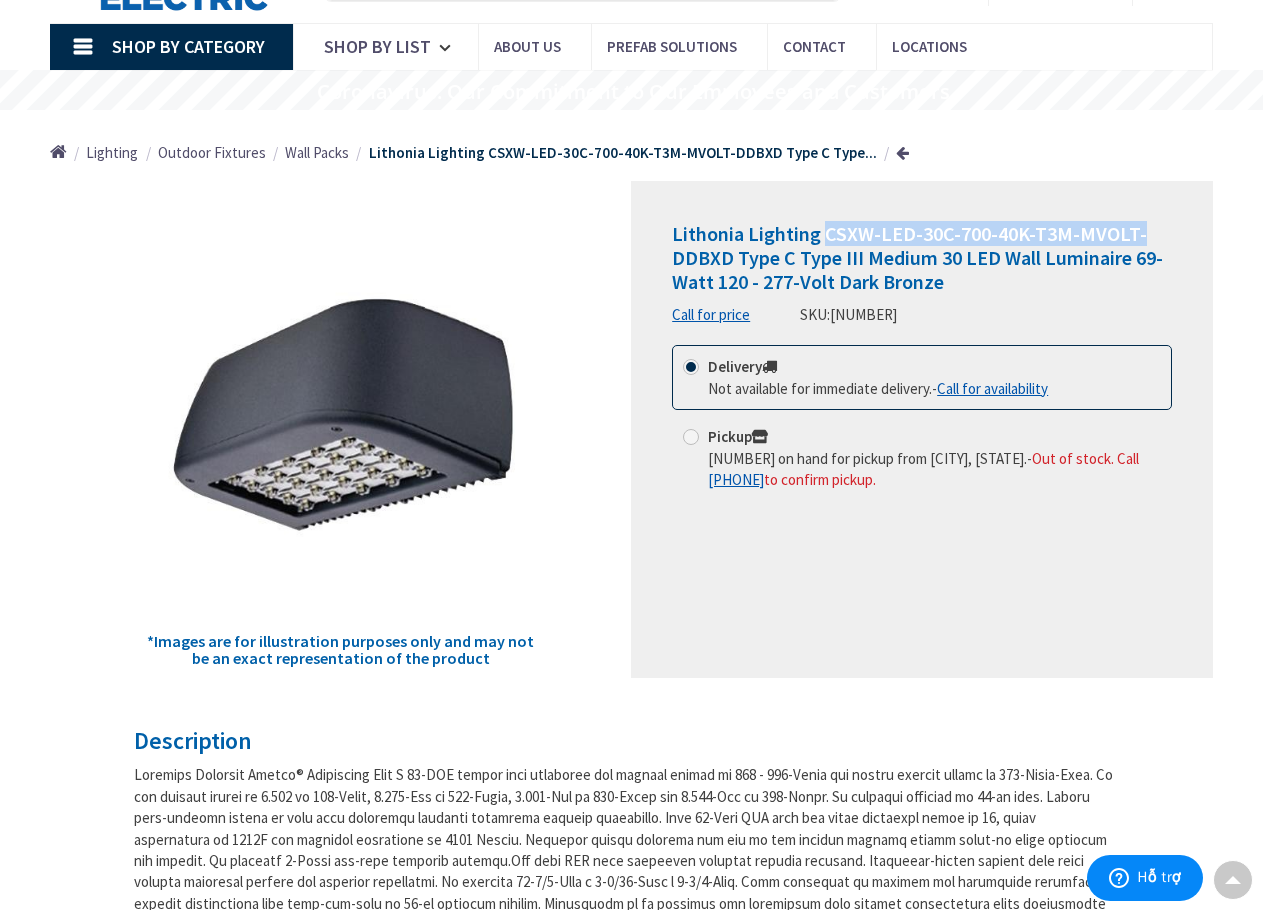 scroll, scrollTop: 0, scrollLeft: 0, axis: both 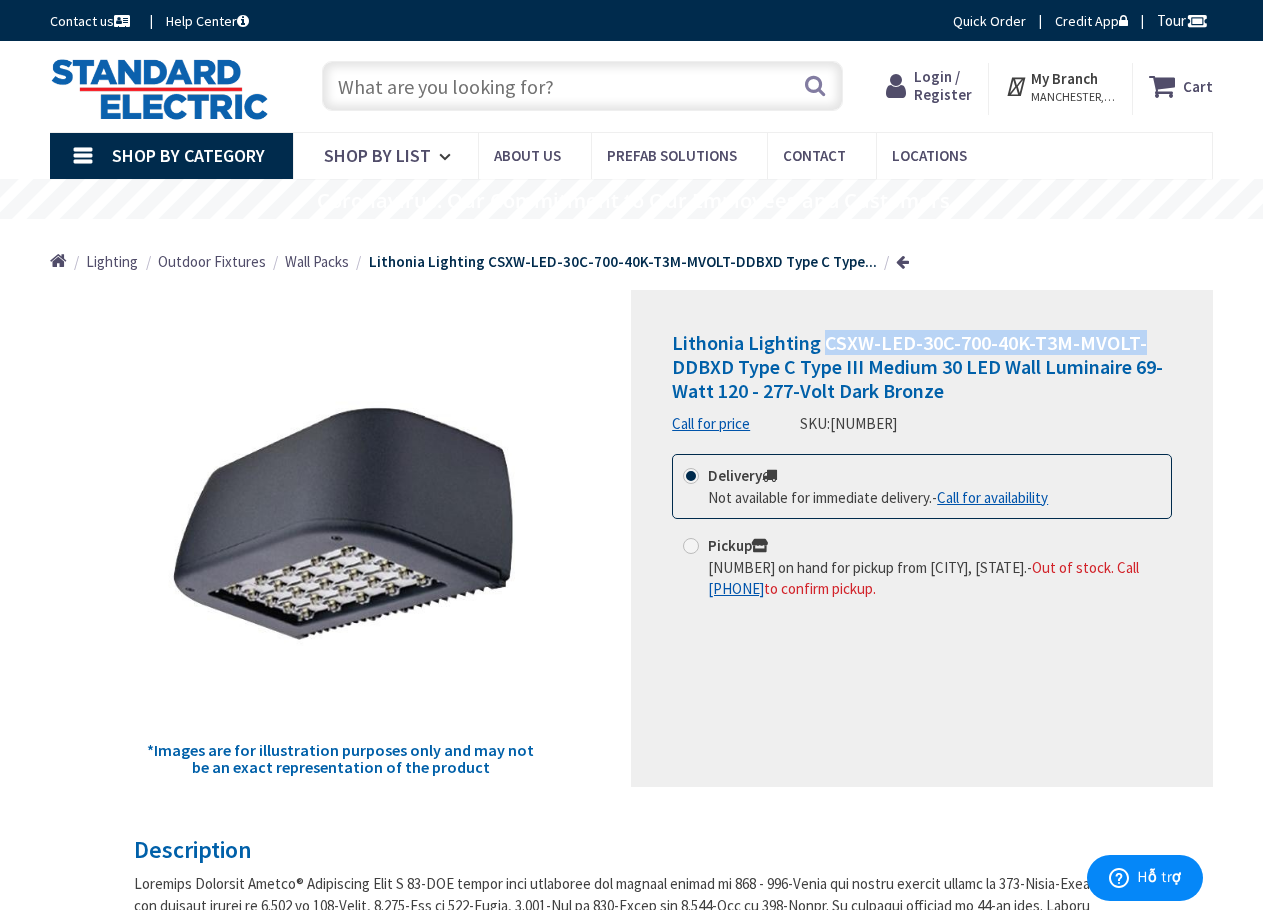 click at bounding box center [159, 89] 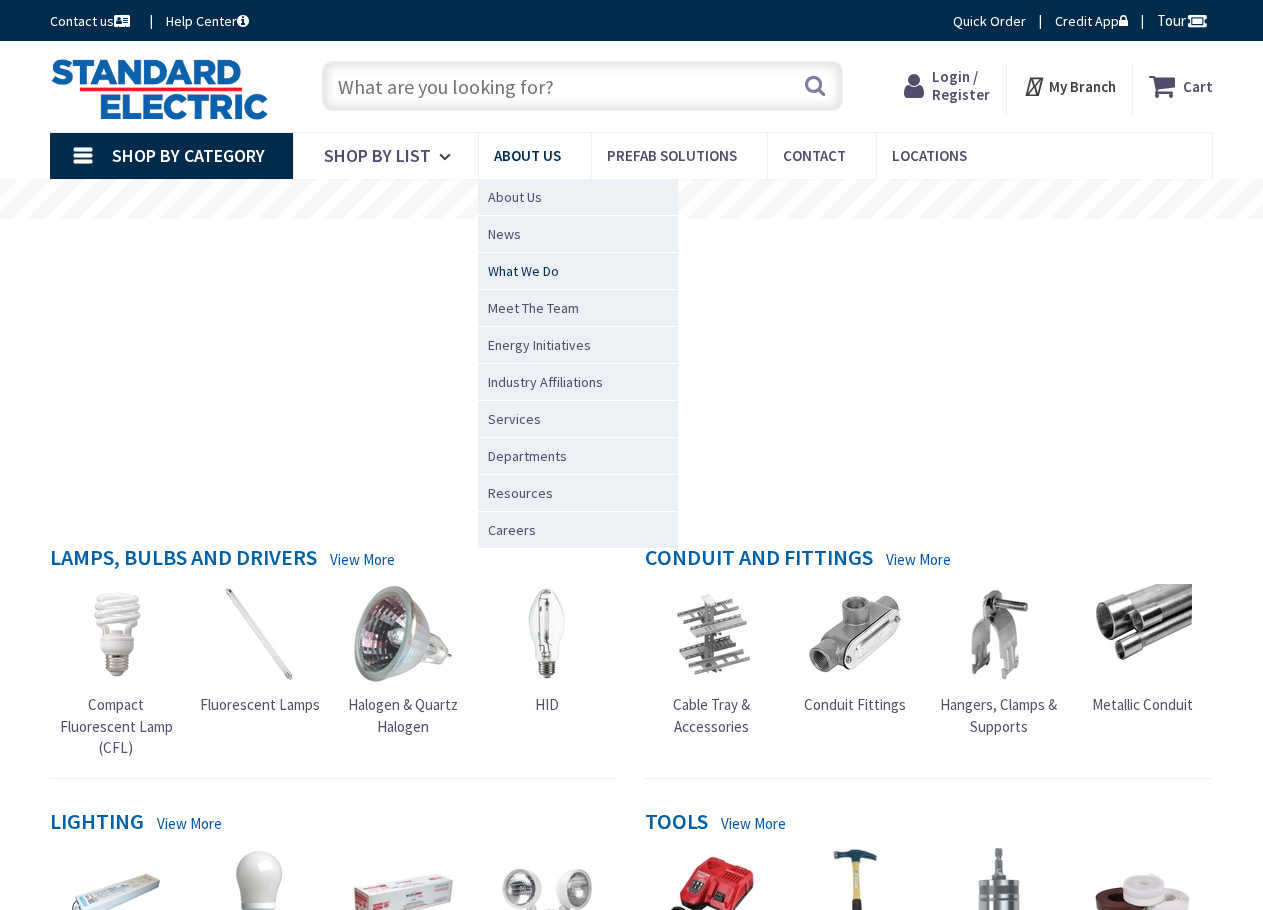scroll, scrollTop: 0, scrollLeft: 0, axis: both 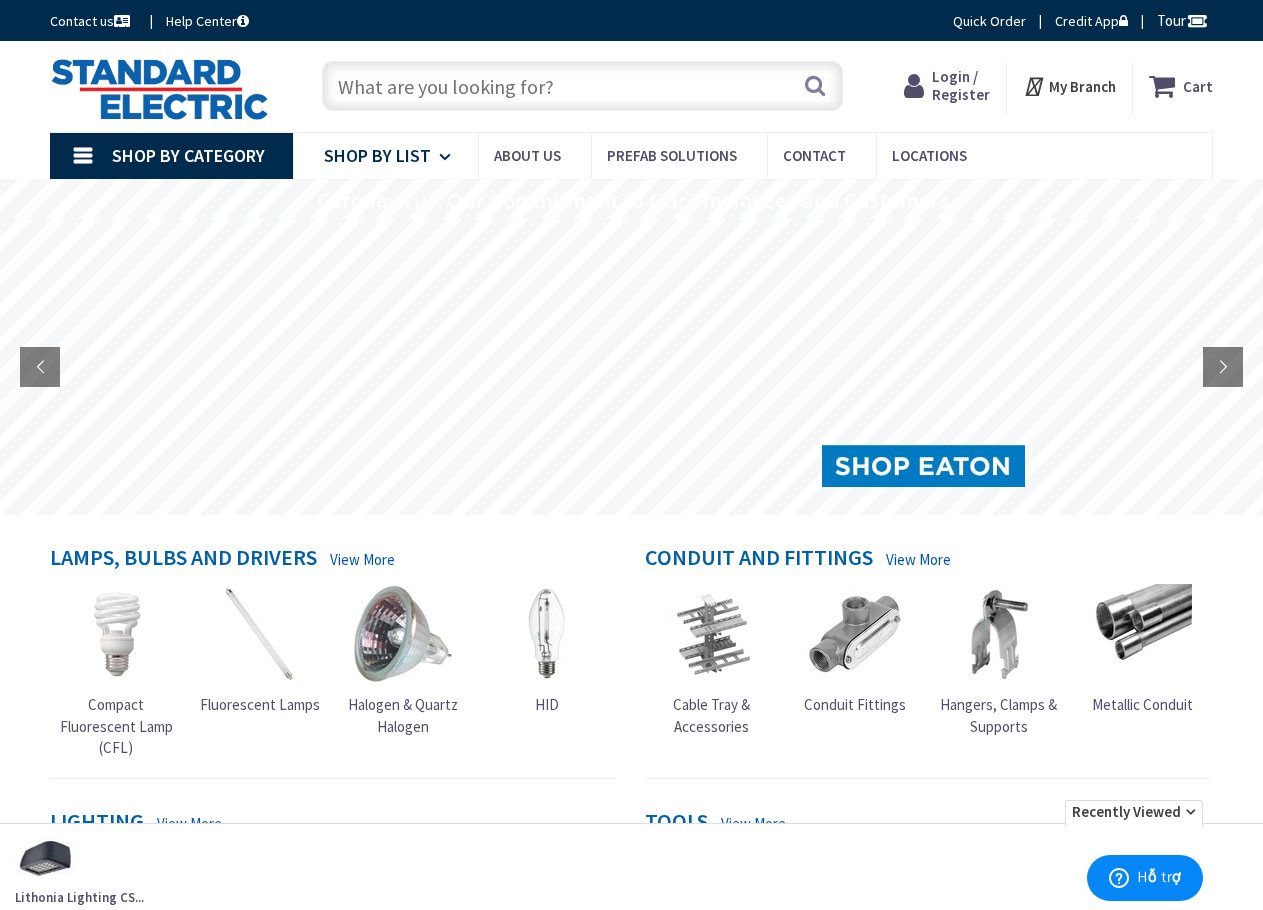 click on "Shop By List" at bounding box center (377, 155) 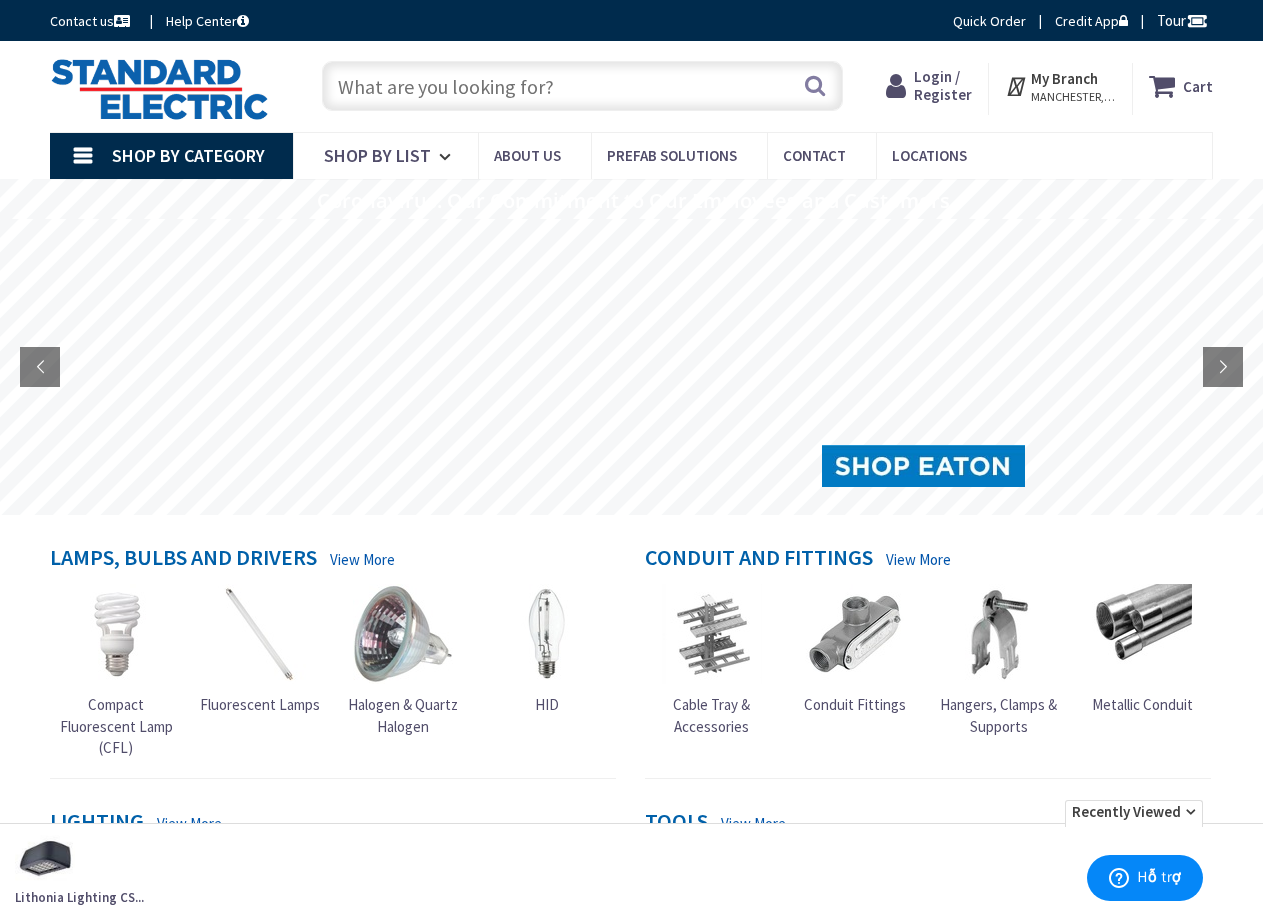 click at bounding box center (582, 86) 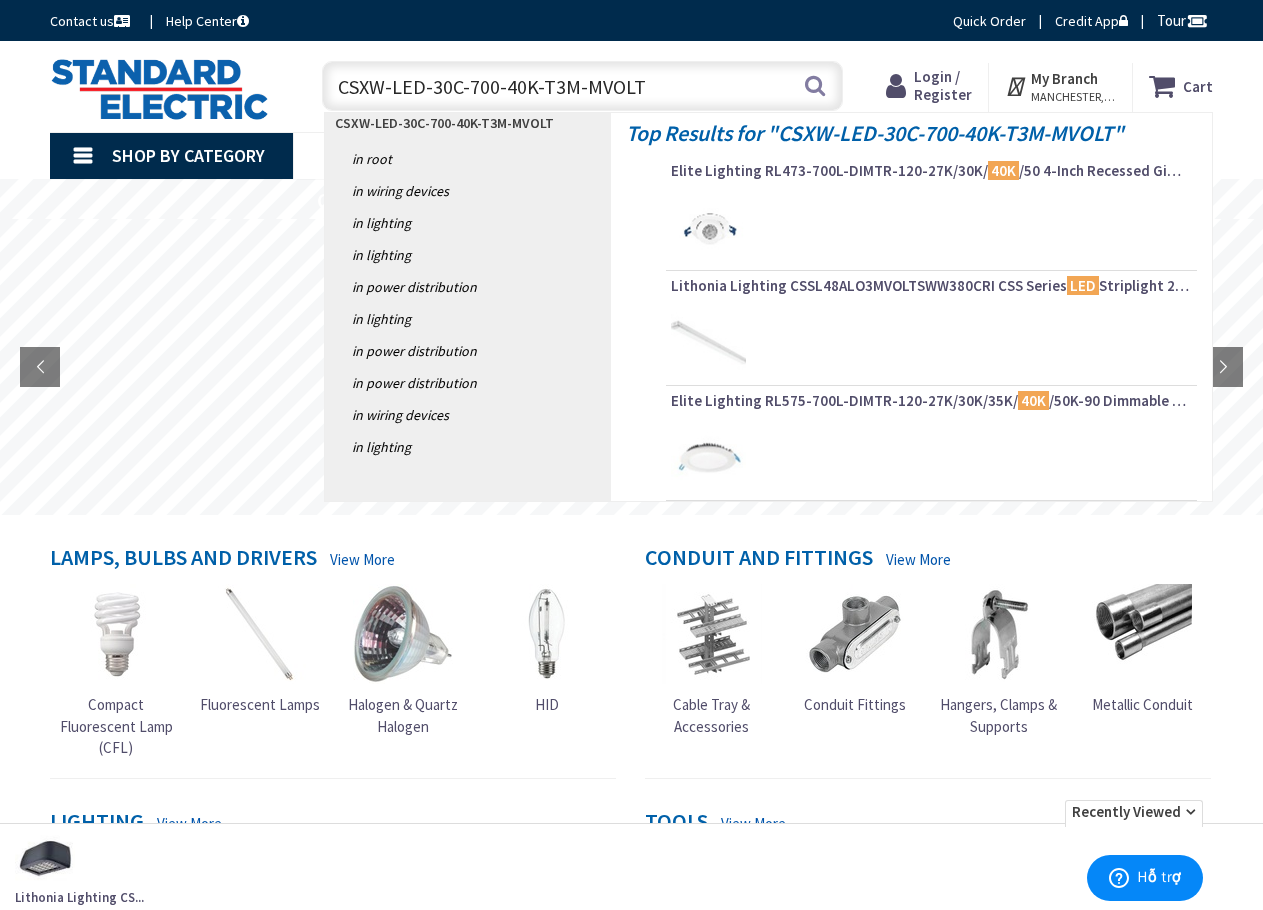 click on "CSXW-LED-30C-700-40K-T3M-MVOLT" at bounding box center [582, 86] 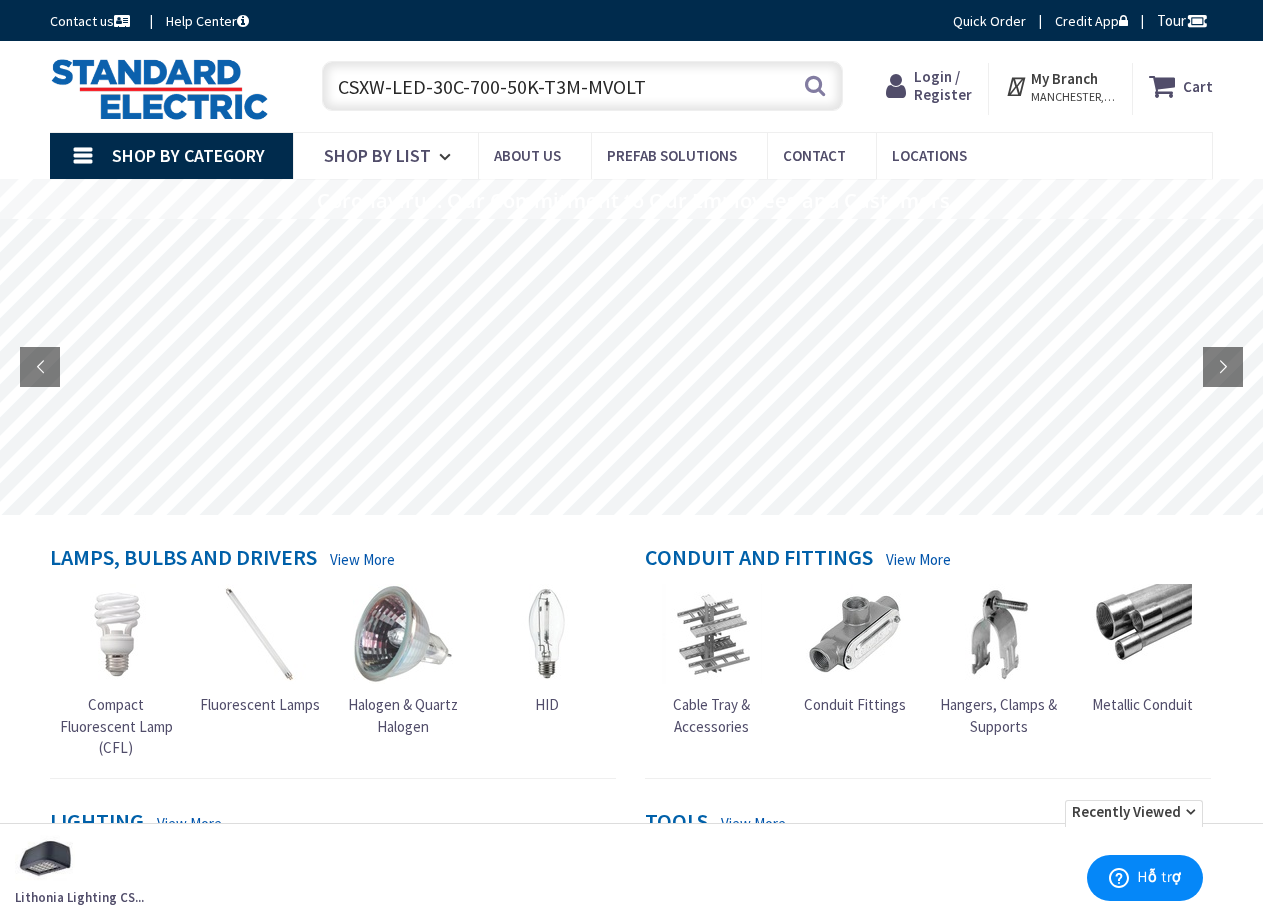 type on "CSXW-LED-30C-700-50K-T3M-MVOLT" 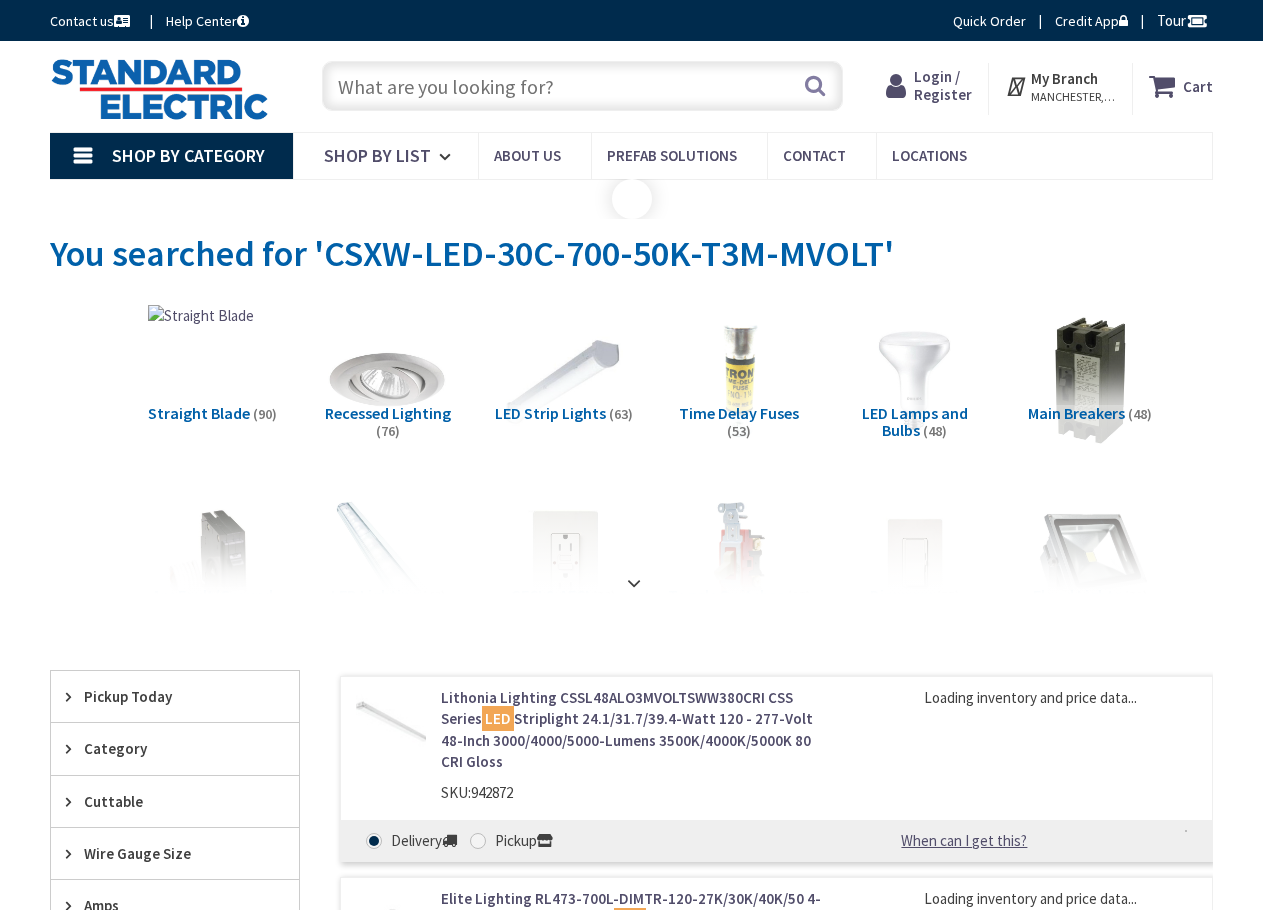 scroll, scrollTop: 0, scrollLeft: 0, axis: both 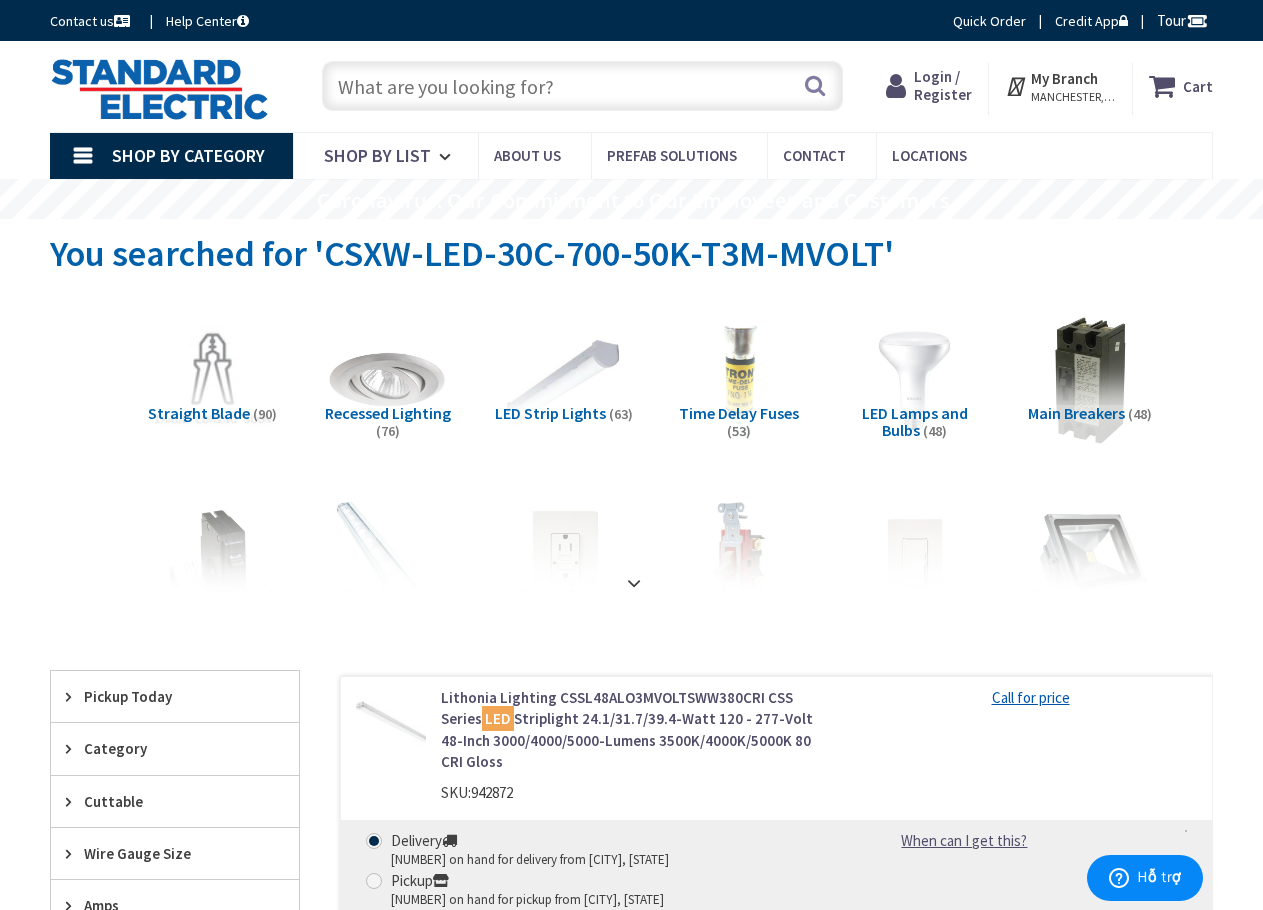 click at bounding box center (582, 86) 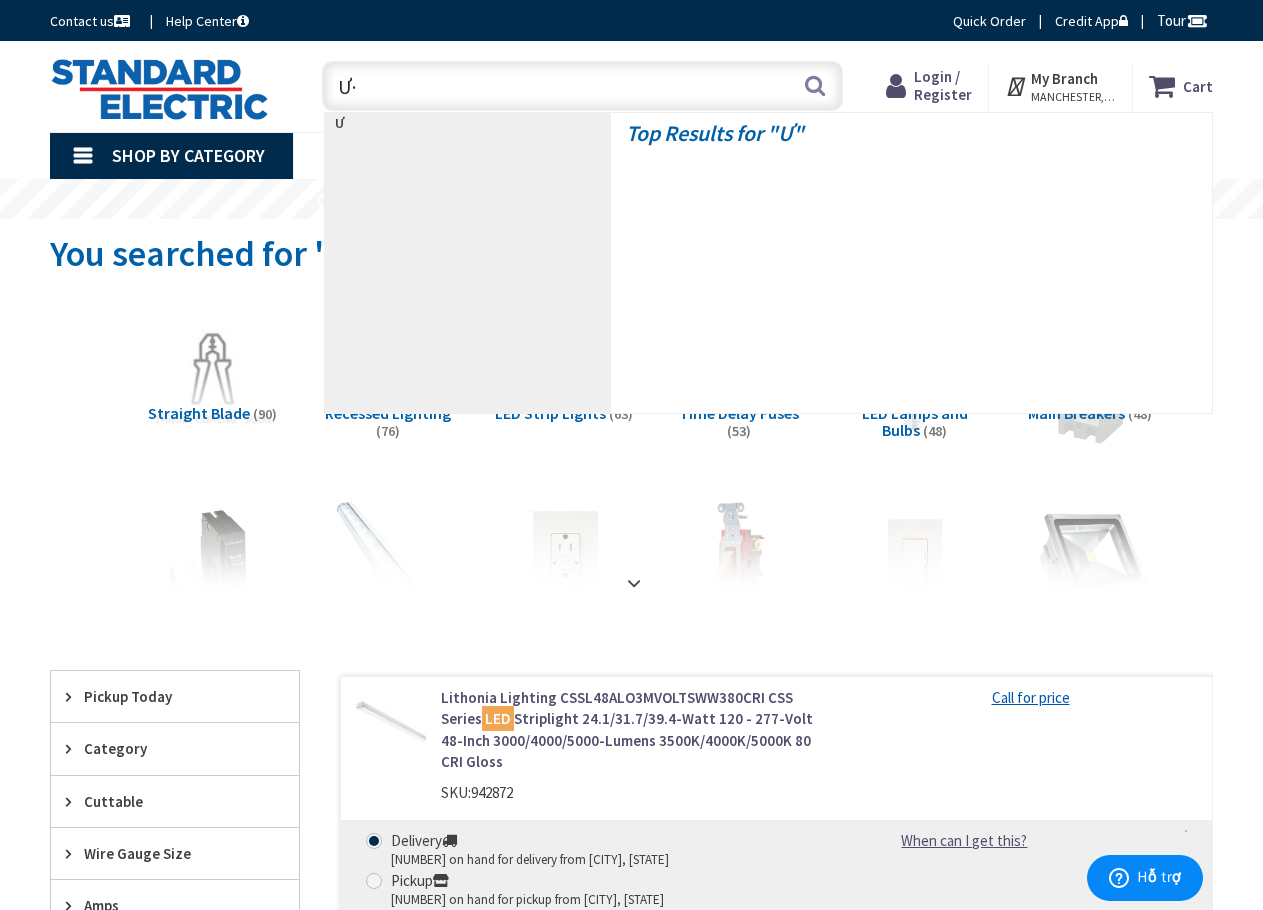 type on "Ư" 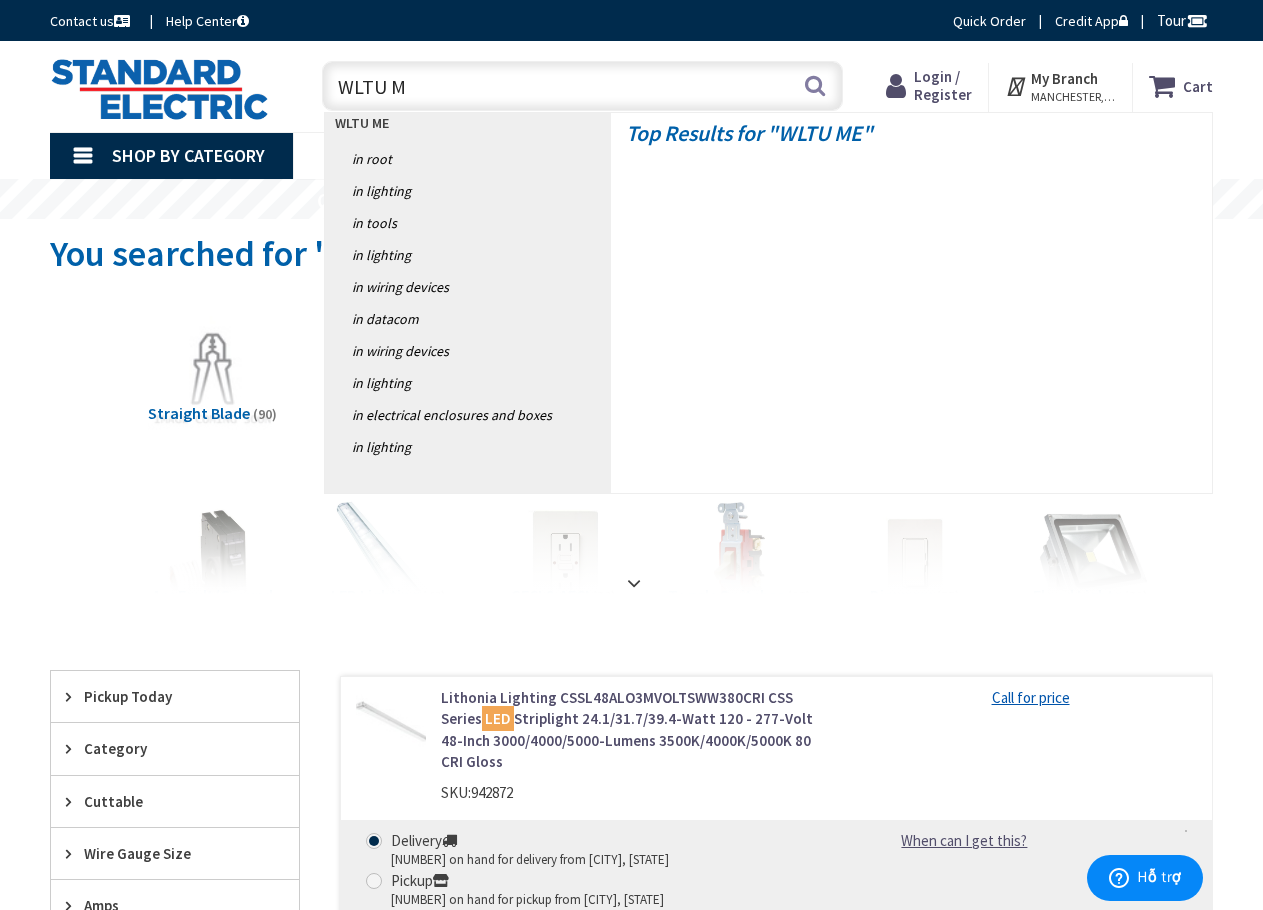 type on "WLTU MR" 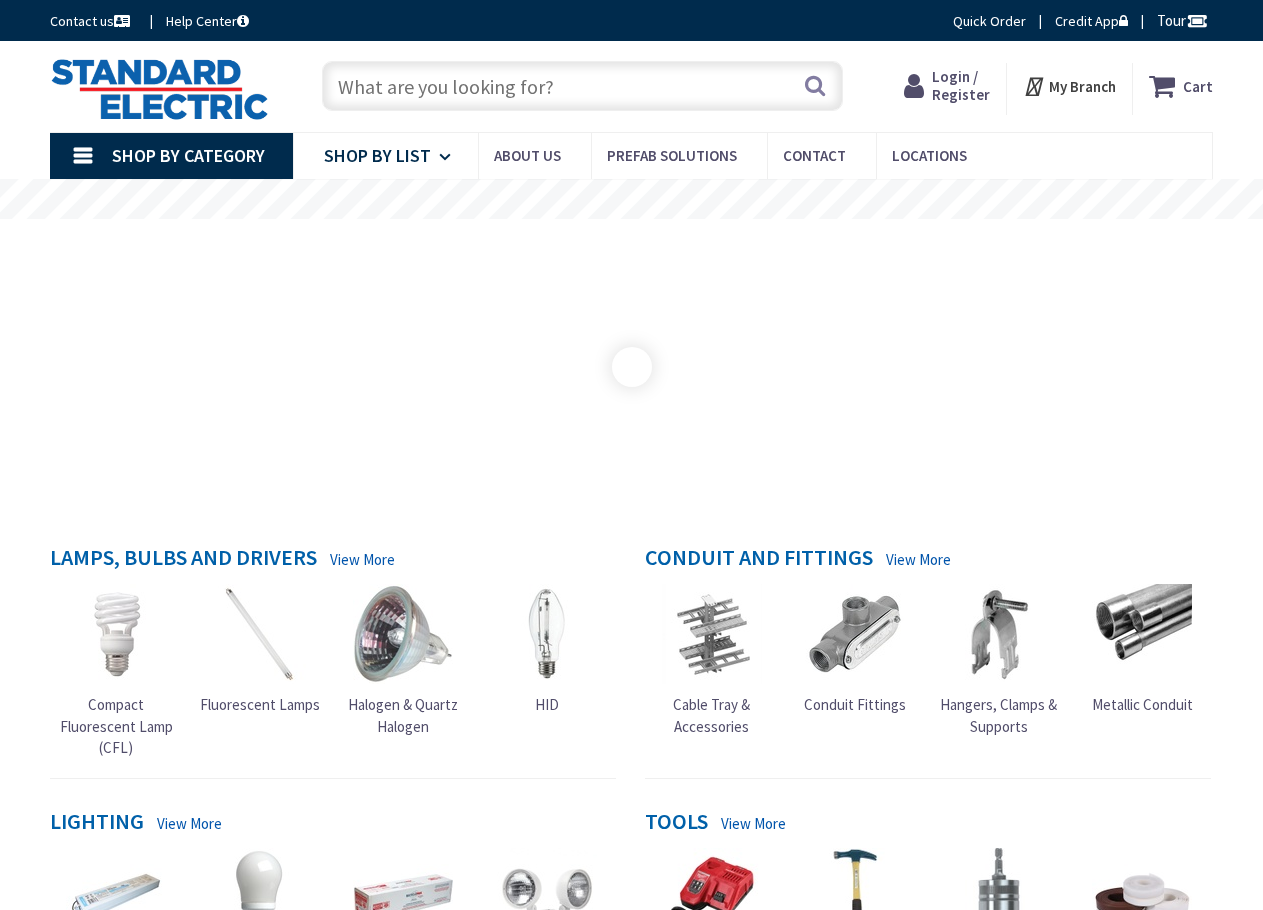 scroll, scrollTop: 0, scrollLeft: 0, axis: both 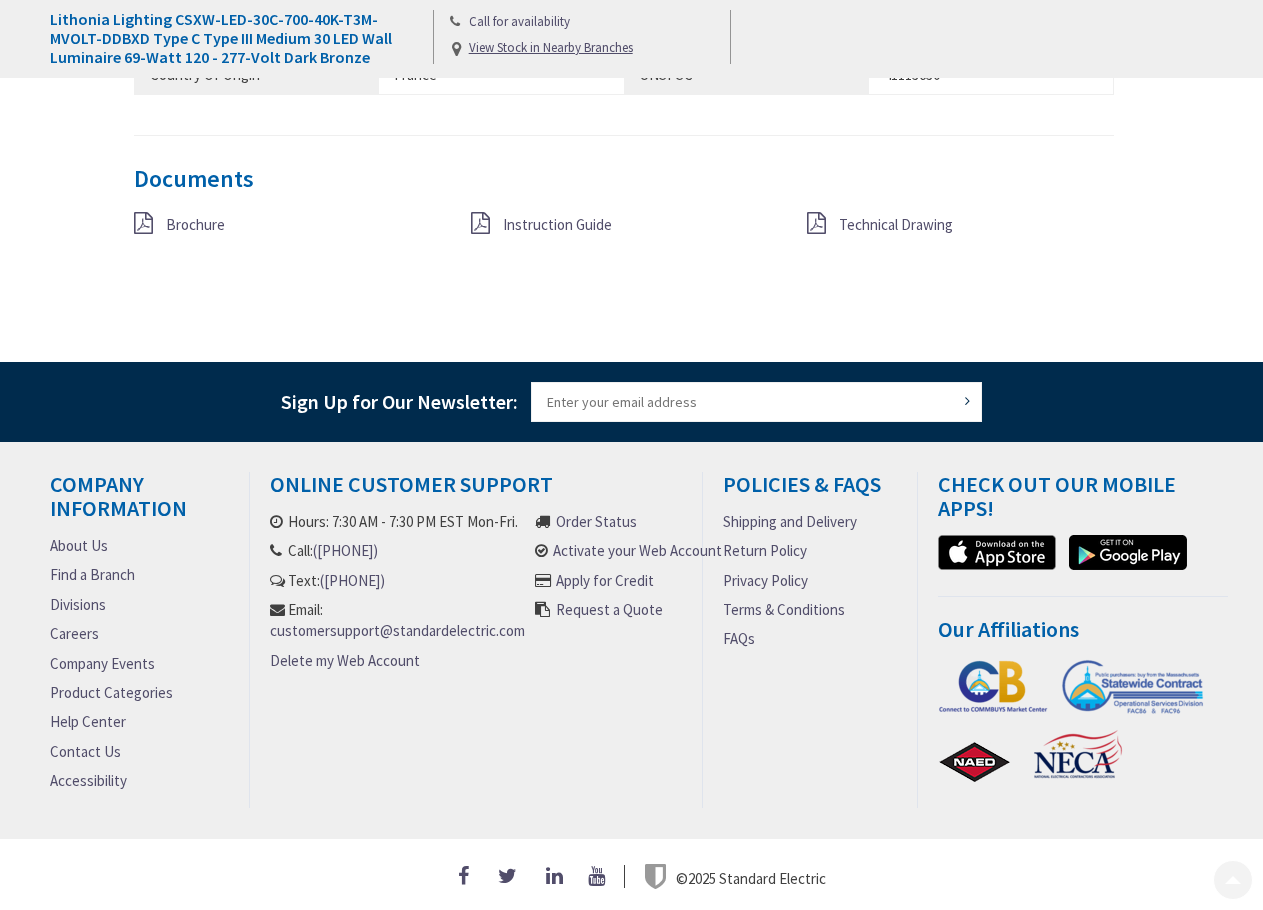click on "France" at bounding box center [501, 75] 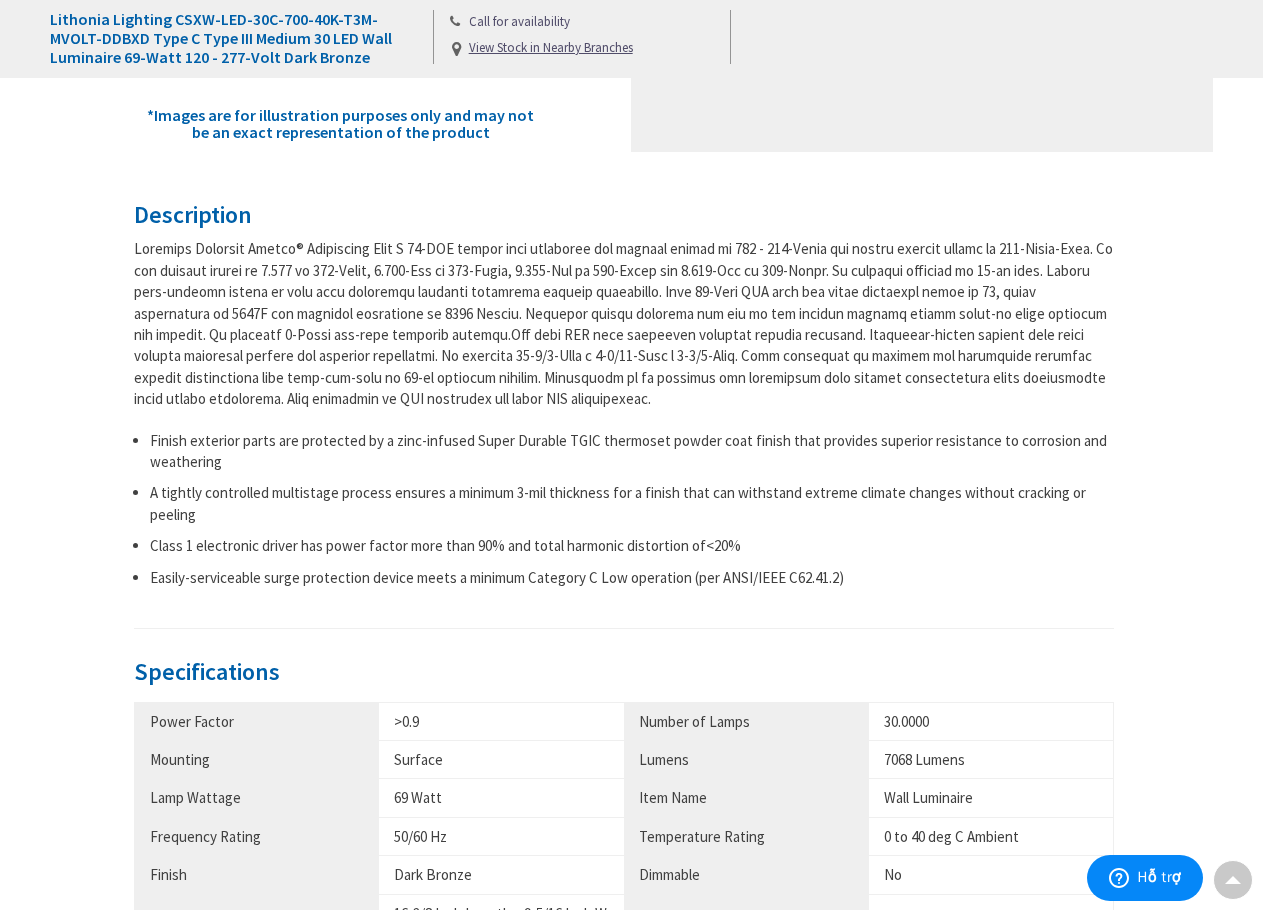 scroll, scrollTop: 29, scrollLeft: 0, axis: vertical 